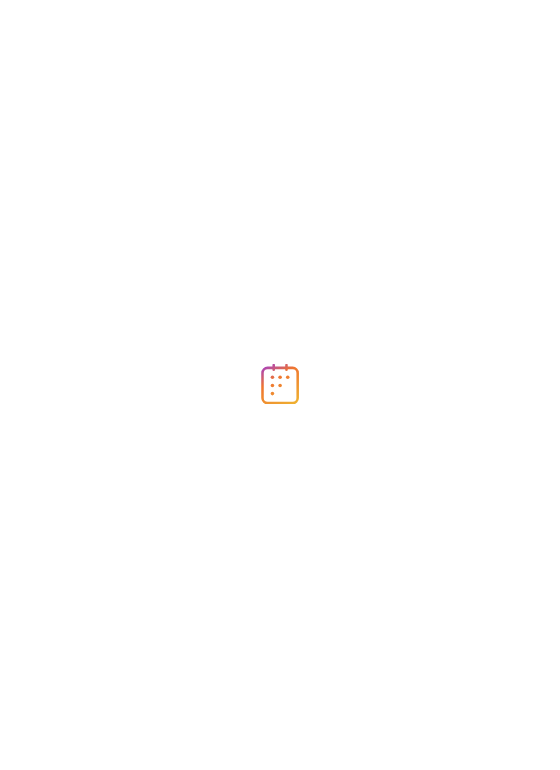 scroll, scrollTop: 0, scrollLeft: 0, axis: both 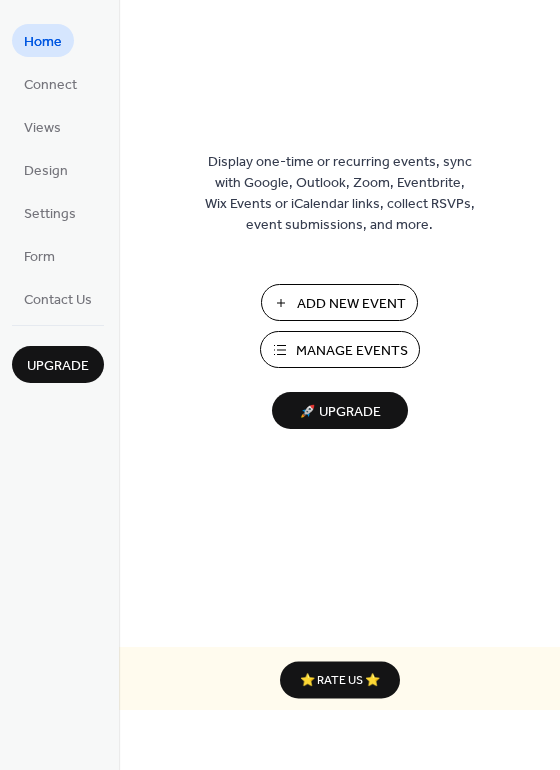 click on "Add New Event" at bounding box center (351, 304) 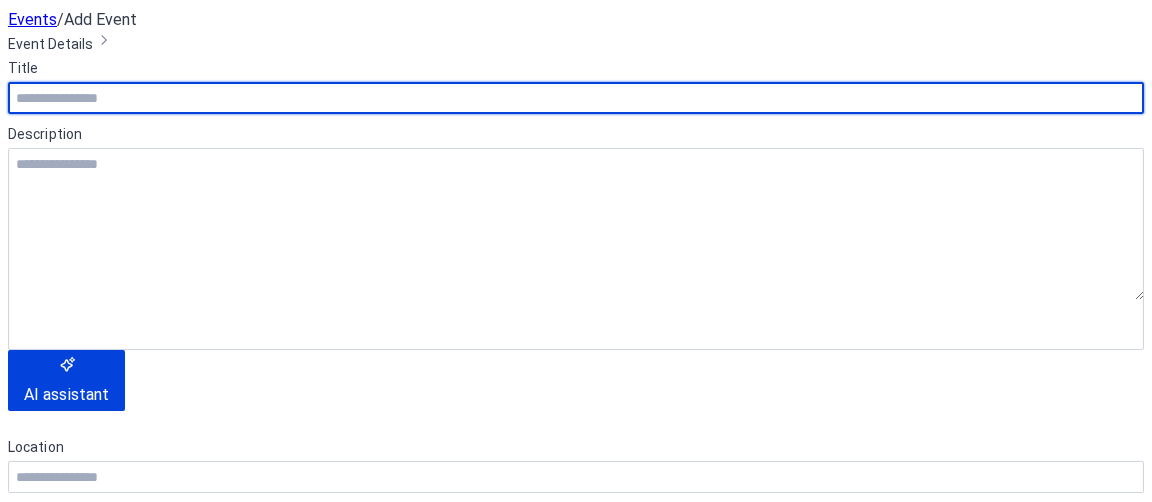 scroll, scrollTop: 0, scrollLeft: 0, axis: both 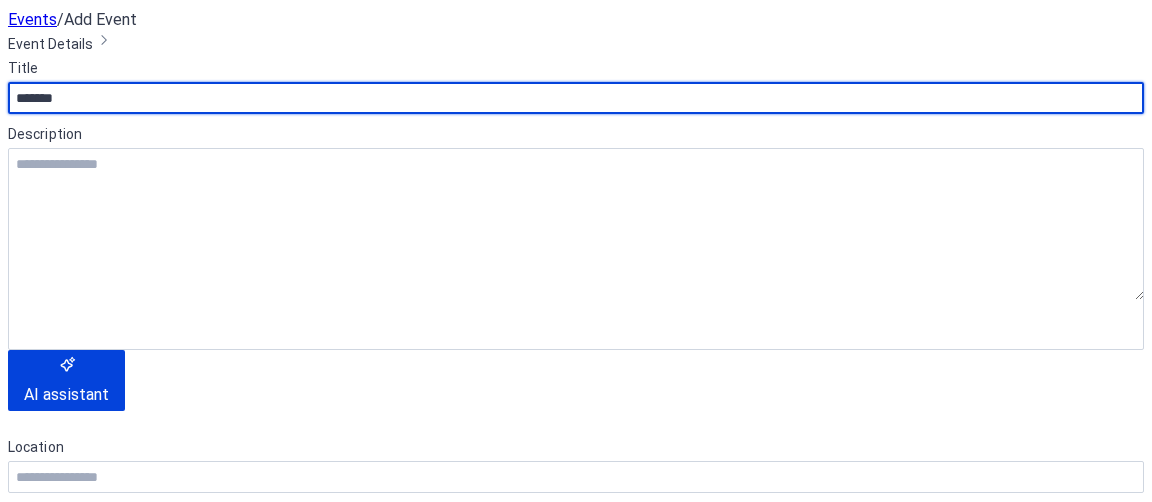 type on "*******" 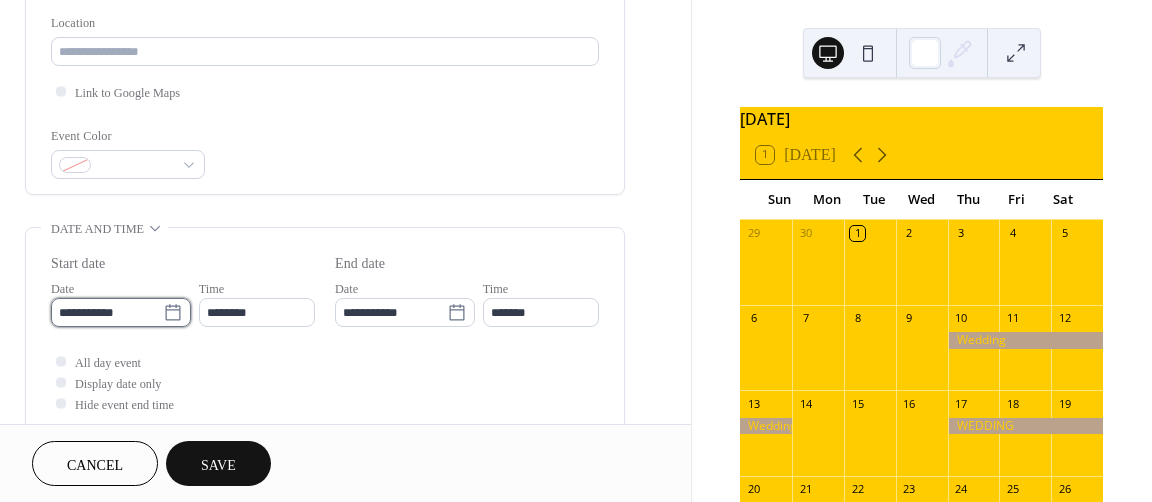 click on "**********" at bounding box center (107, 312) 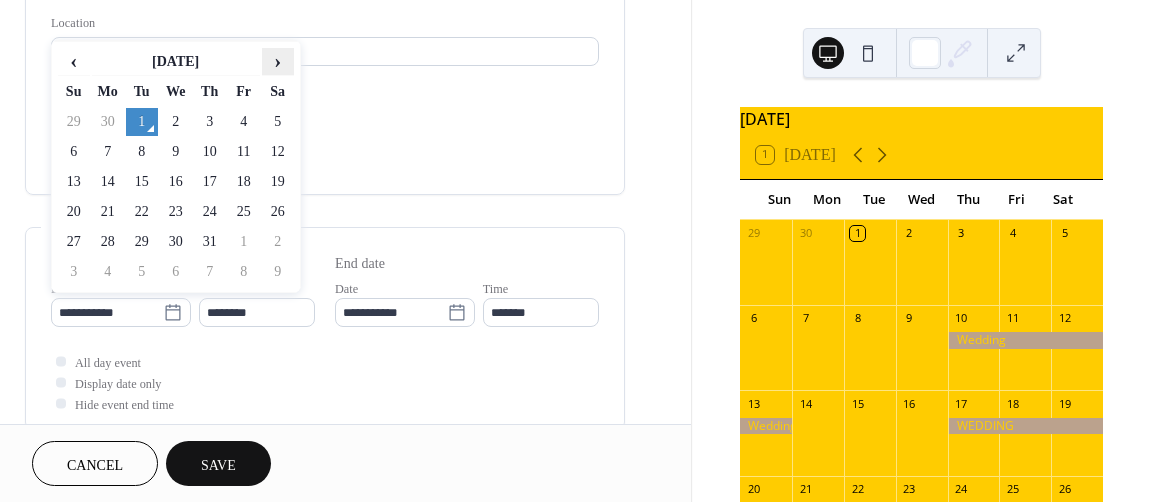click on "›" at bounding box center [278, 61] 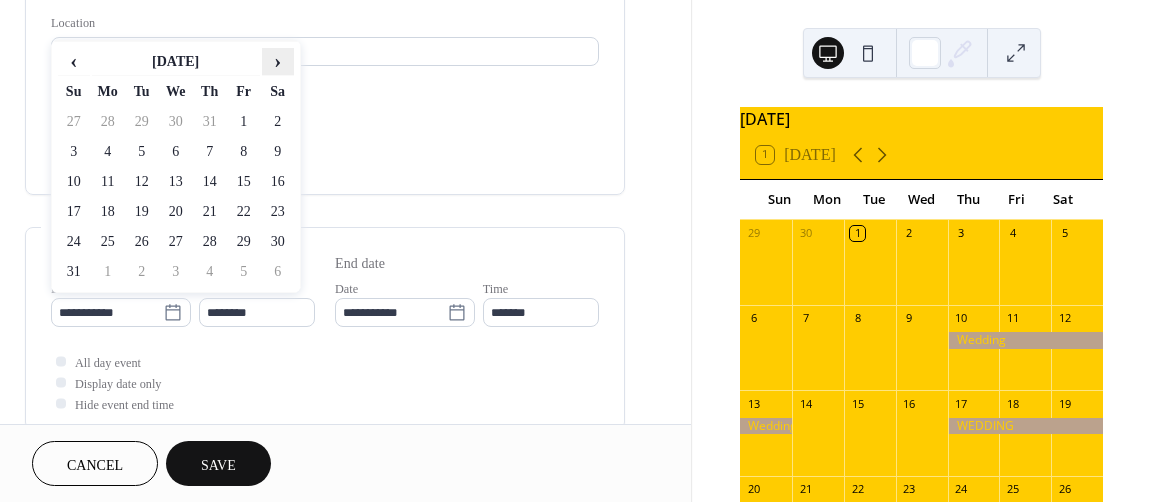 click on "›" at bounding box center [278, 61] 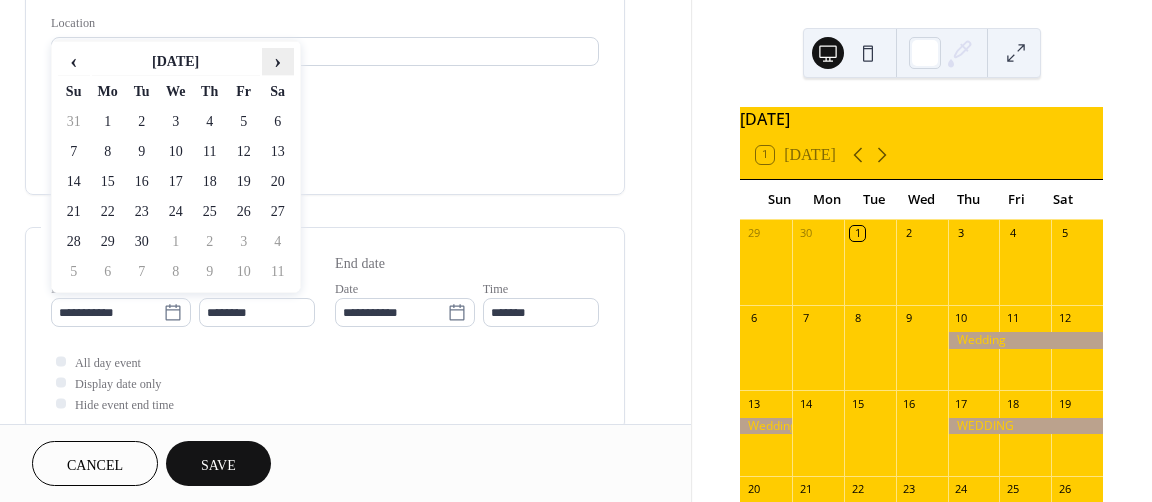 click on "›" at bounding box center (278, 61) 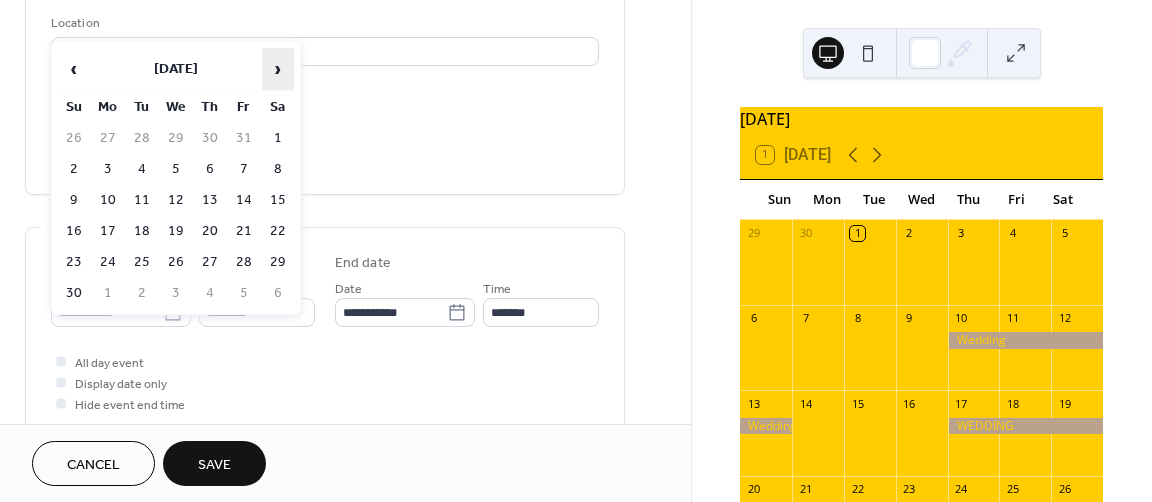 click on "›" at bounding box center (278, 69) 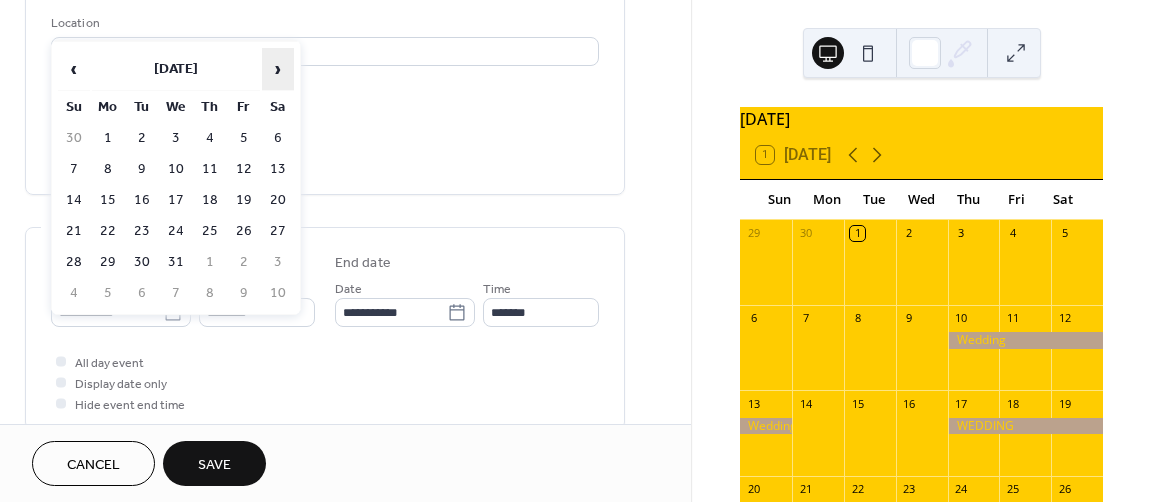 click on "›" at bounding box center (278, 69) 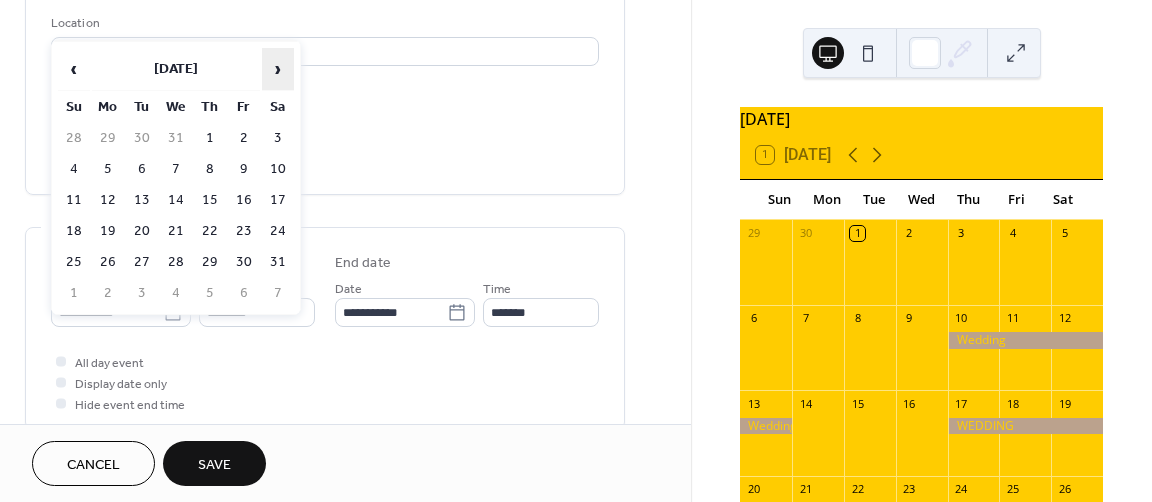 click on "›" at bounding box center [278, 69] 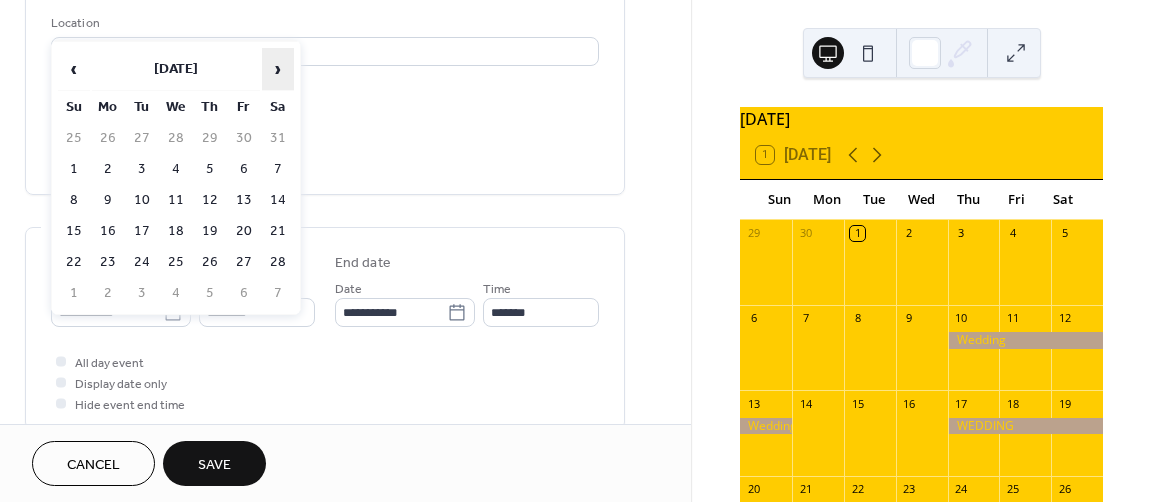 click on "›" at bounding box center [278, 69] 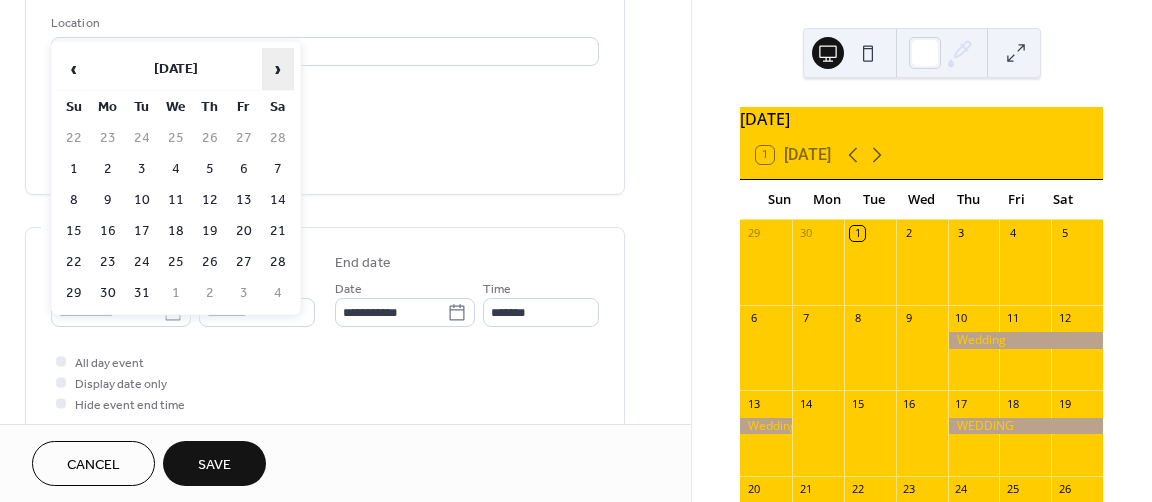 click on "›" at bounding box center [278, 69] 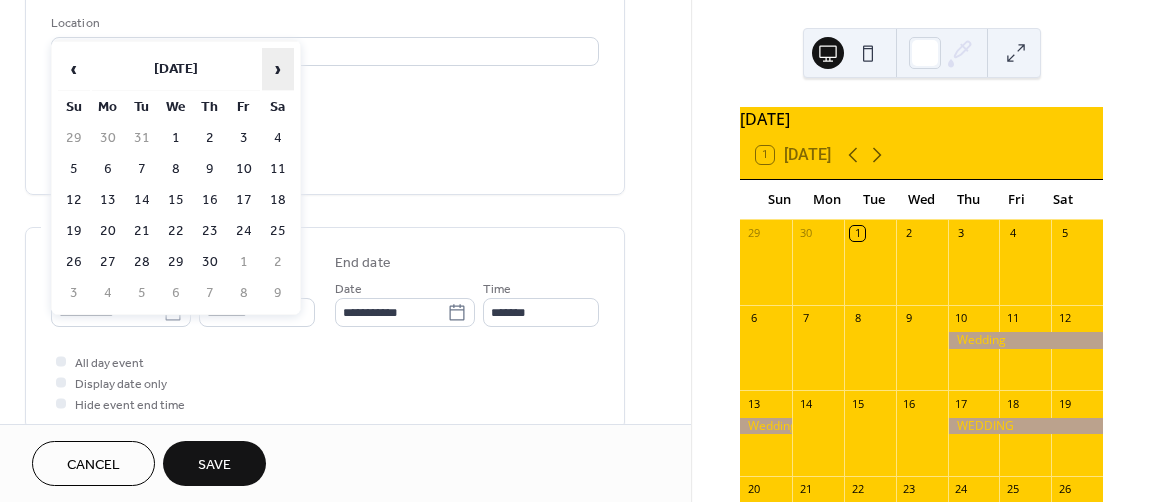 click on "›" at bounding box center (278, 69) 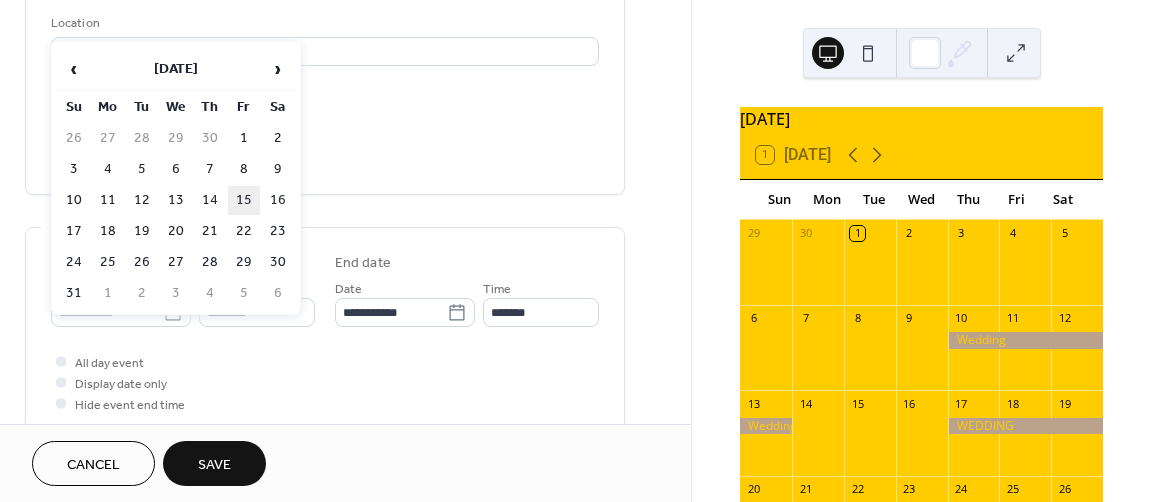 click on "15" at bounding box center [244, 200] 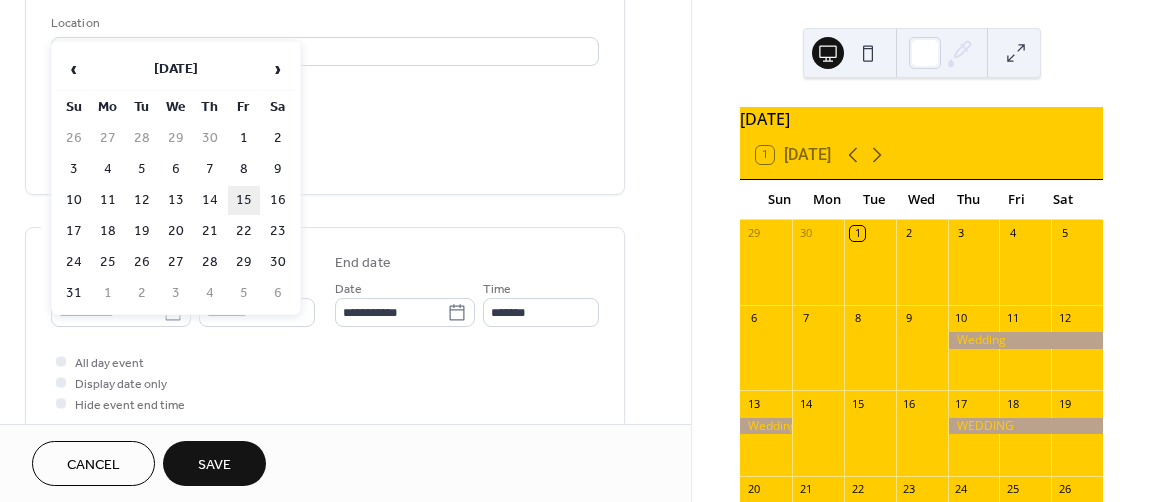 type on "**********" 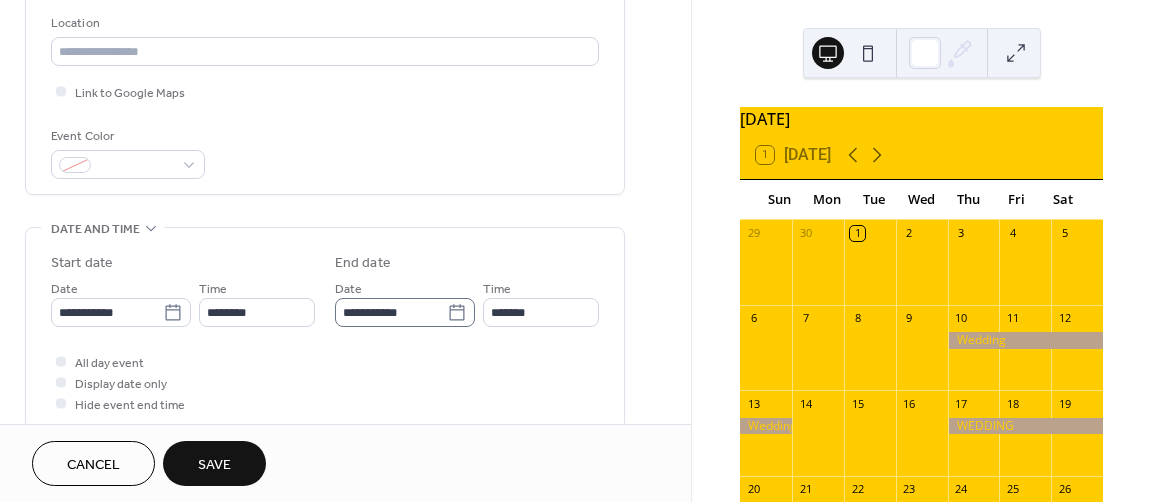click 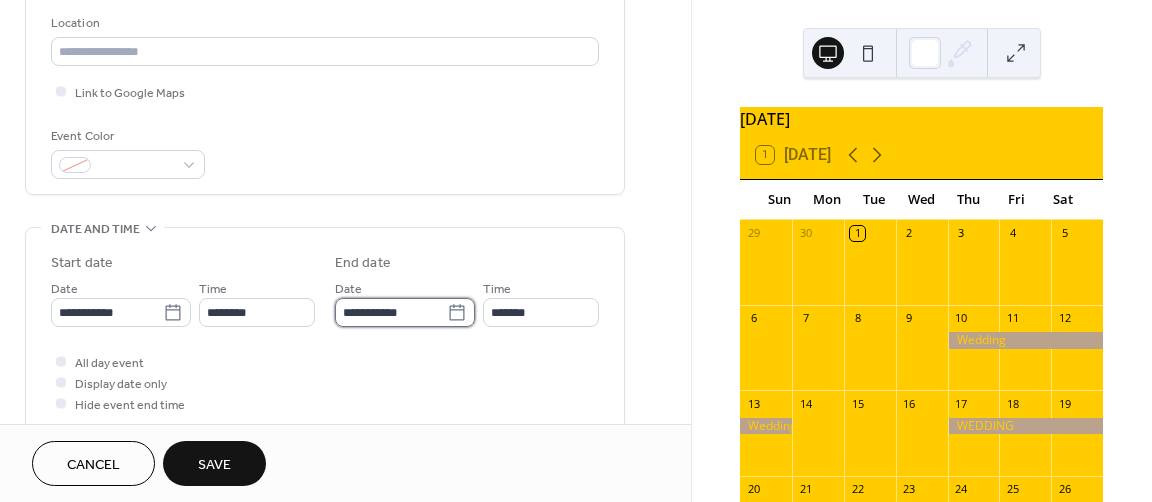 click on "**********" at bounding box center [391, 312] 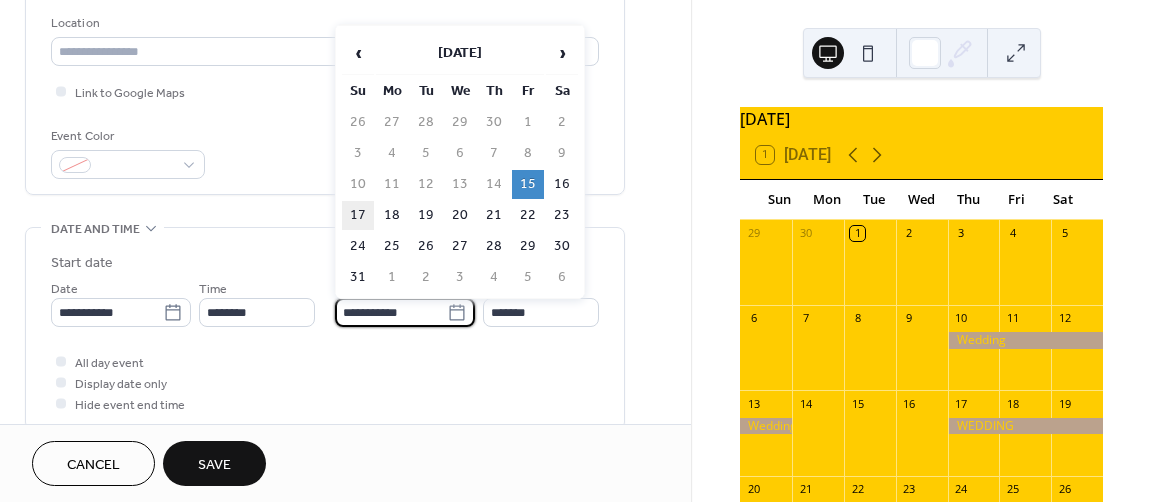 click on "17" at bounding box center (358, 215) 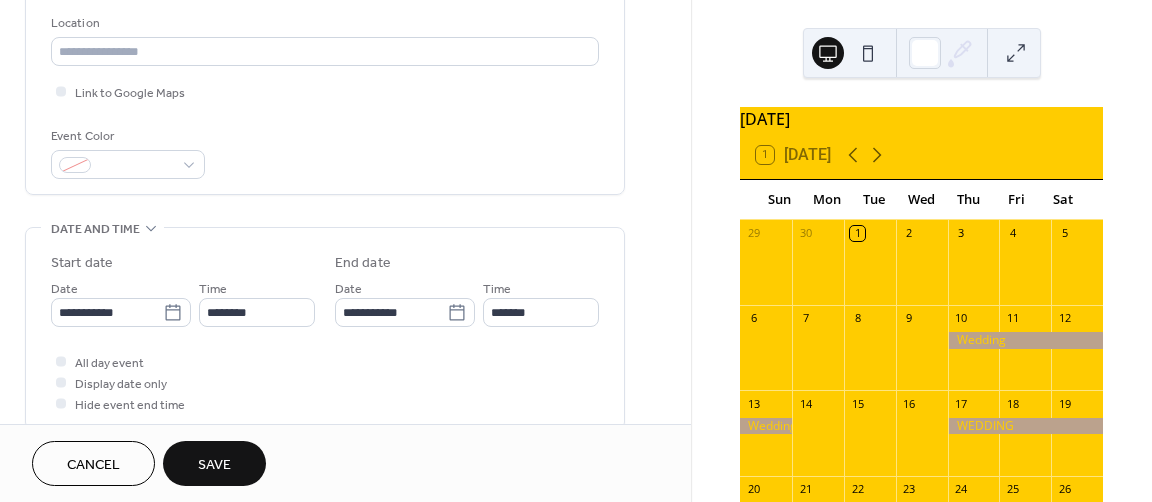 click on "Save" at bounding box center [214, 465] 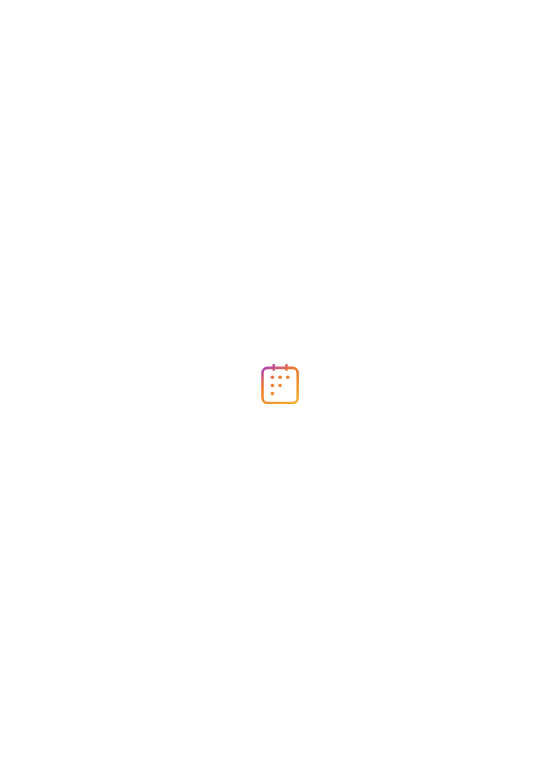 scroll, scrollTop: 0, scrollLeft: 0, axis: both 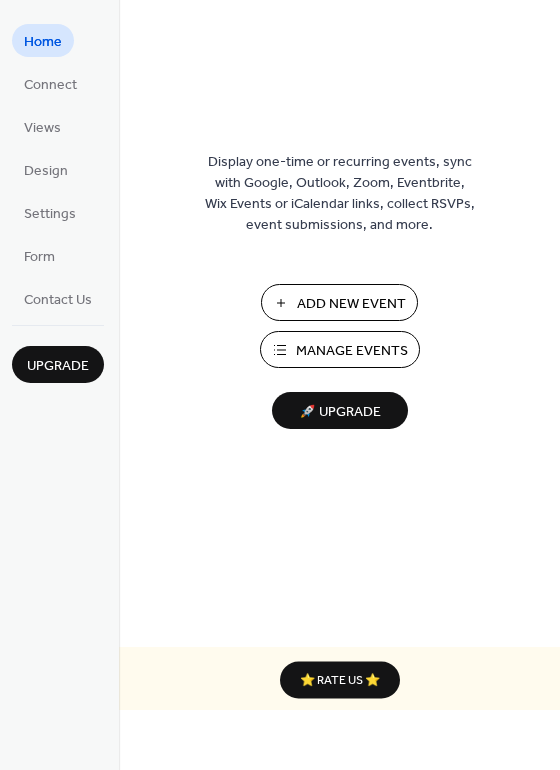 click on "Add New Event" at bounding box center [351, 304] 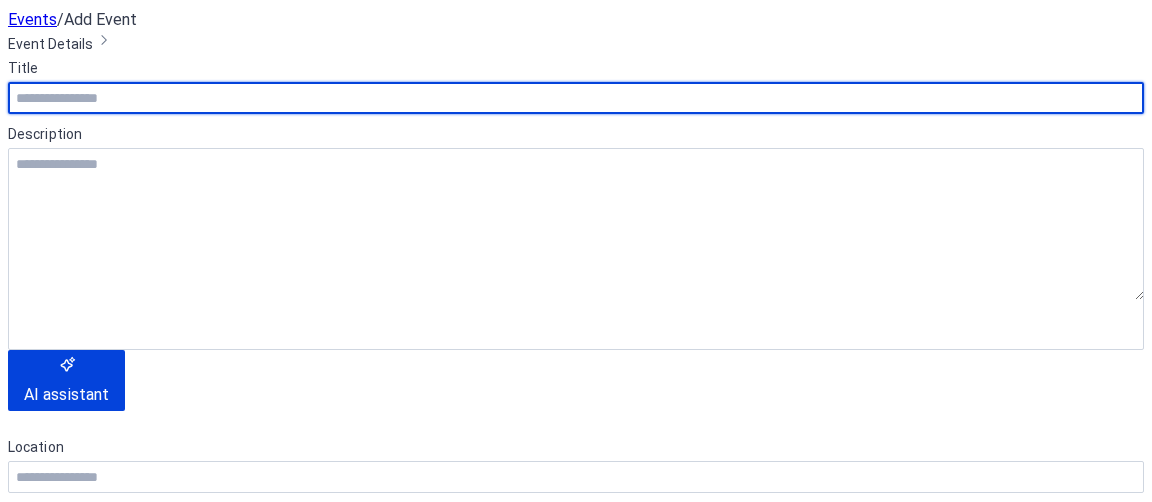 scroll, scrollTop: 0, scrollLeft: 0, axis: both 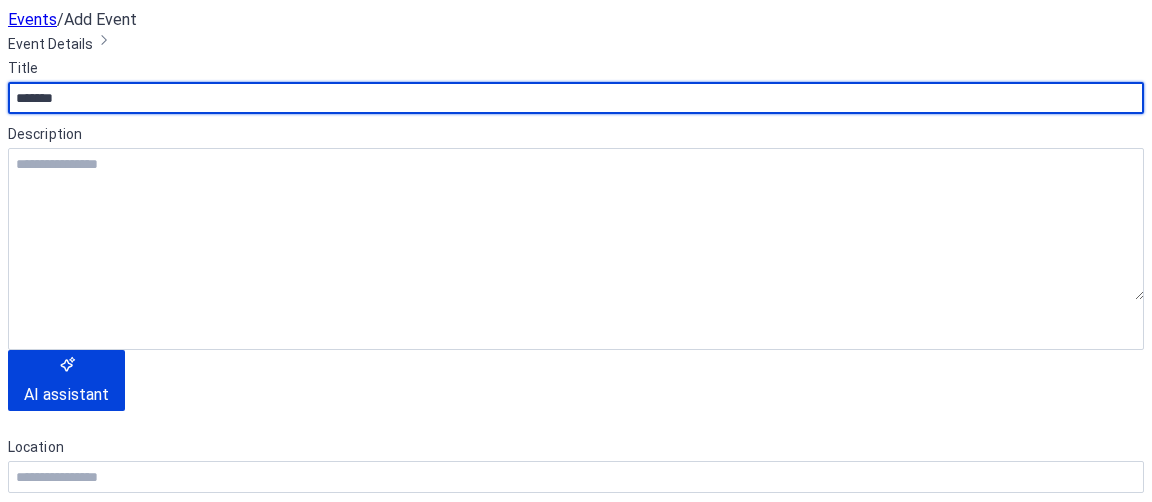 type on "*******" 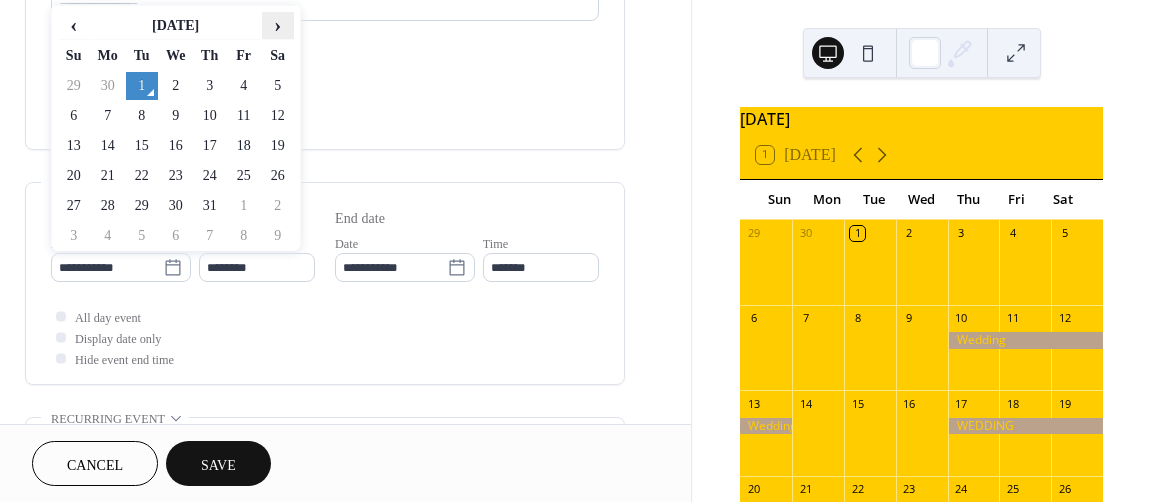 click on "›" at bounding box center (278, 25) 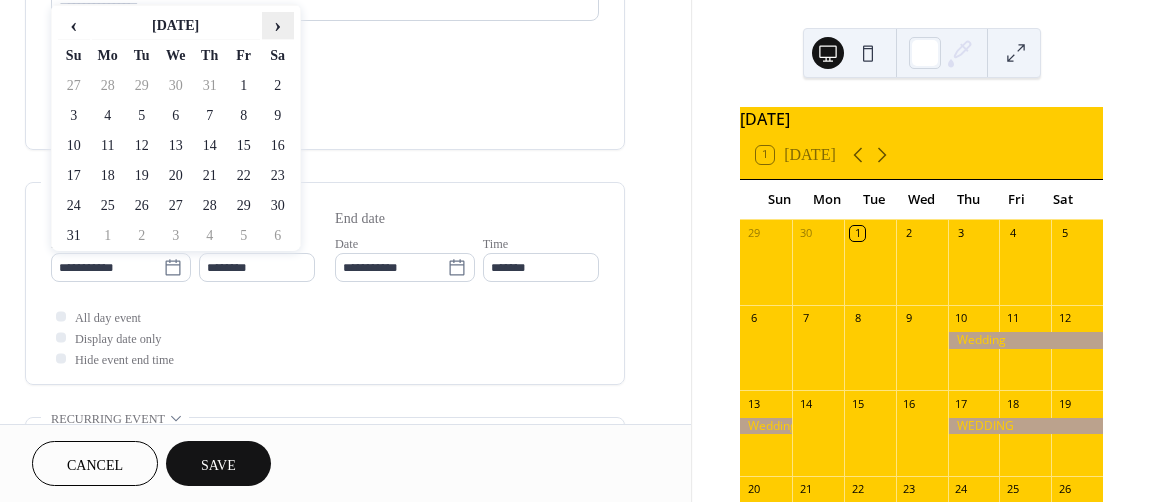 click on "›" at bounding box center [278, 25] 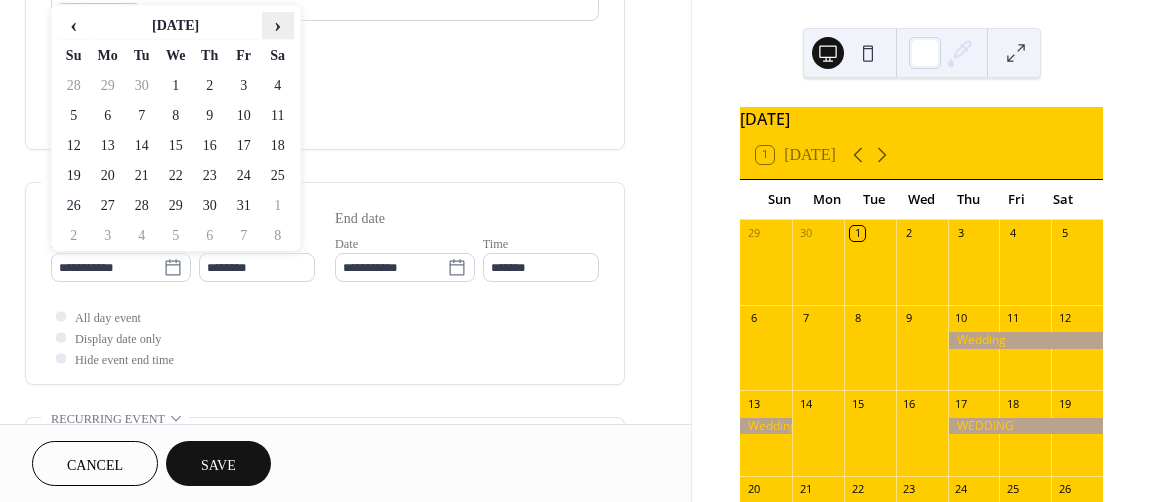 click on "›" at bounding box center (278, 25) 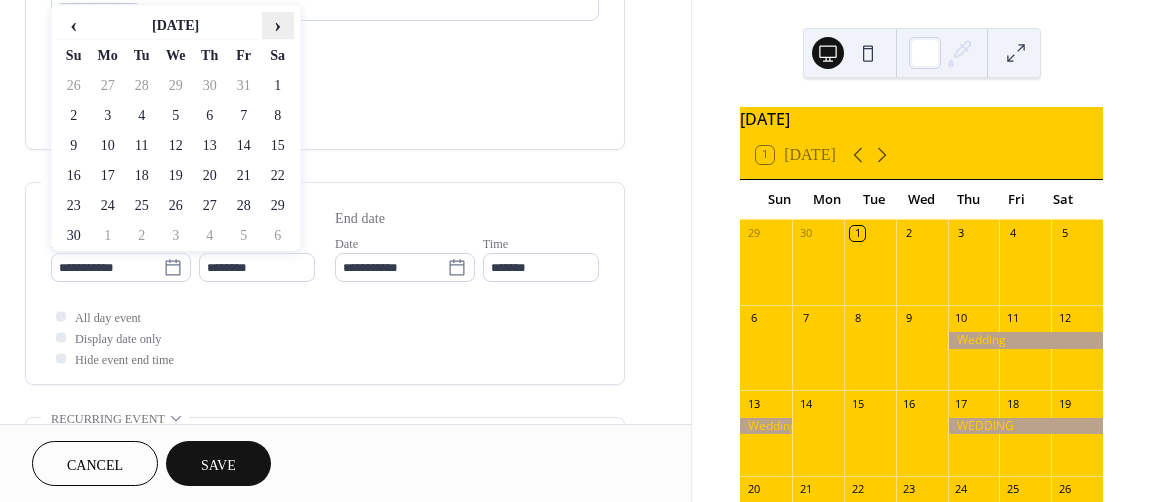 click on "›" at bounding box center [278, 25] 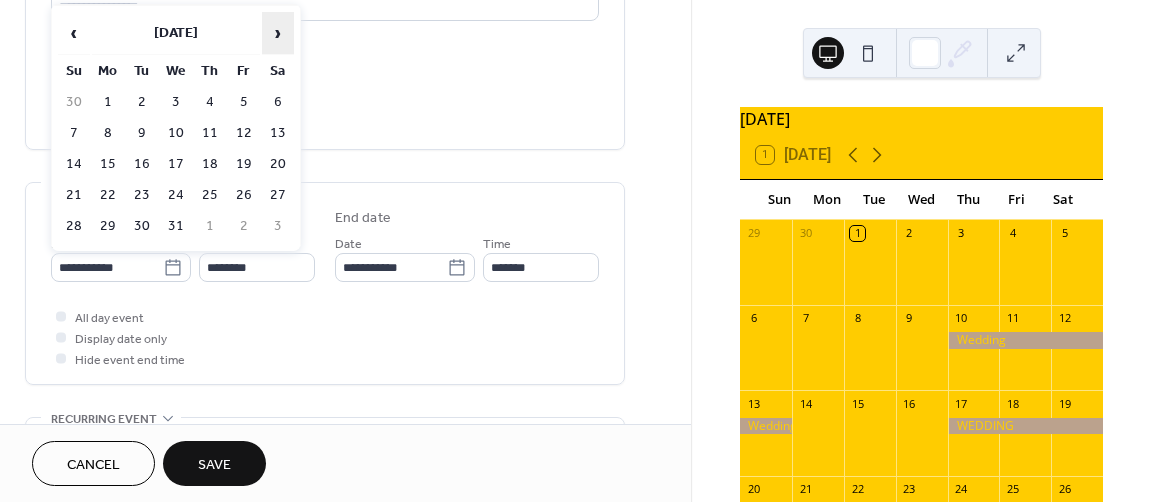 click on "›" at bounding box center (278, 33) 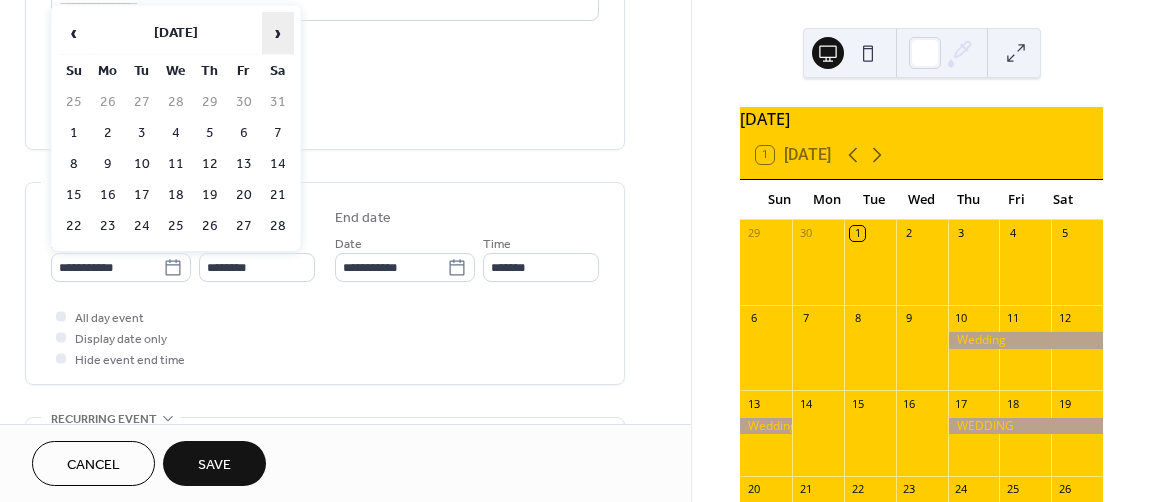 click on "›" at bounding box center [278, 33] 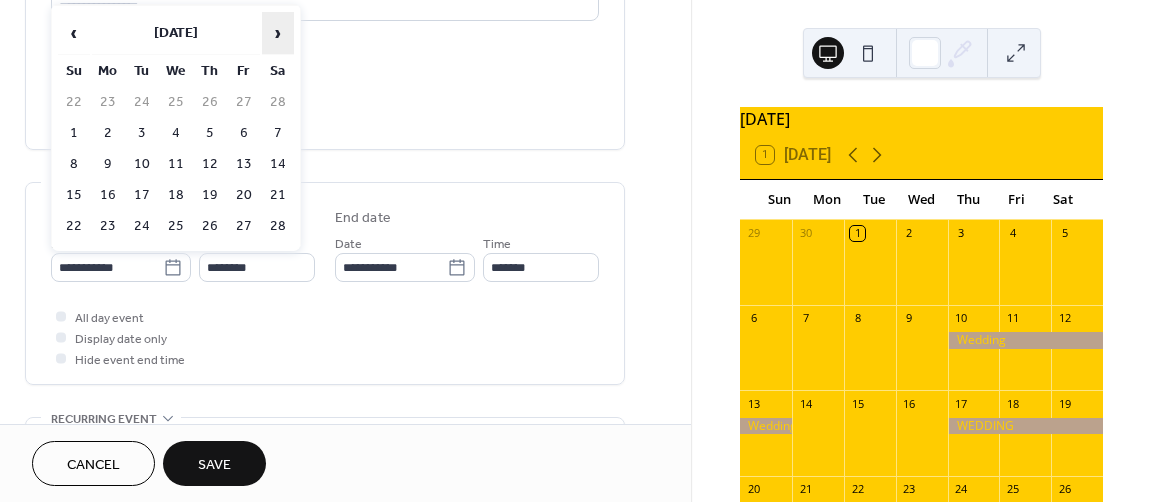 click on "›" at bounding box center (278, 33) 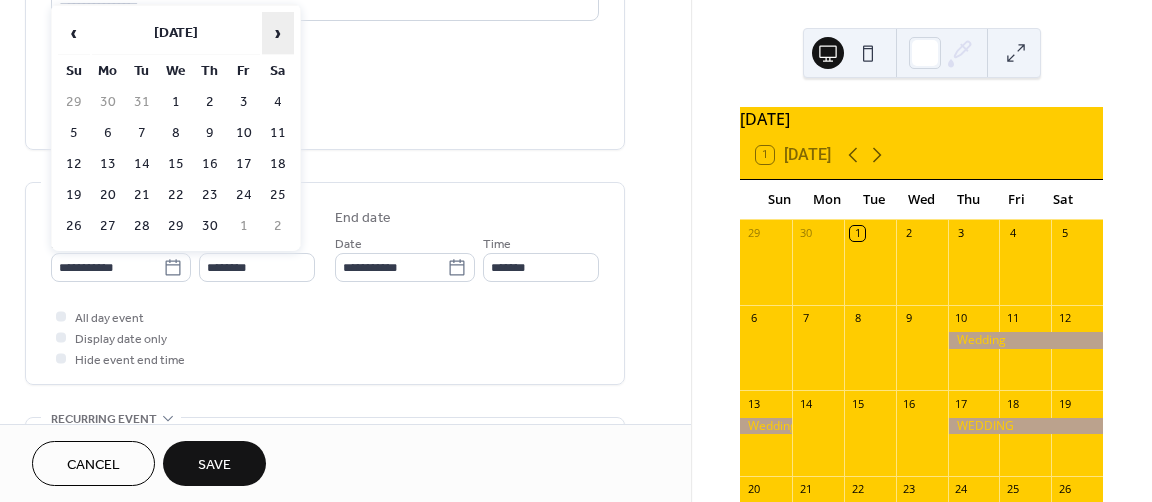 click on "›" at bounding box center (278, 33) 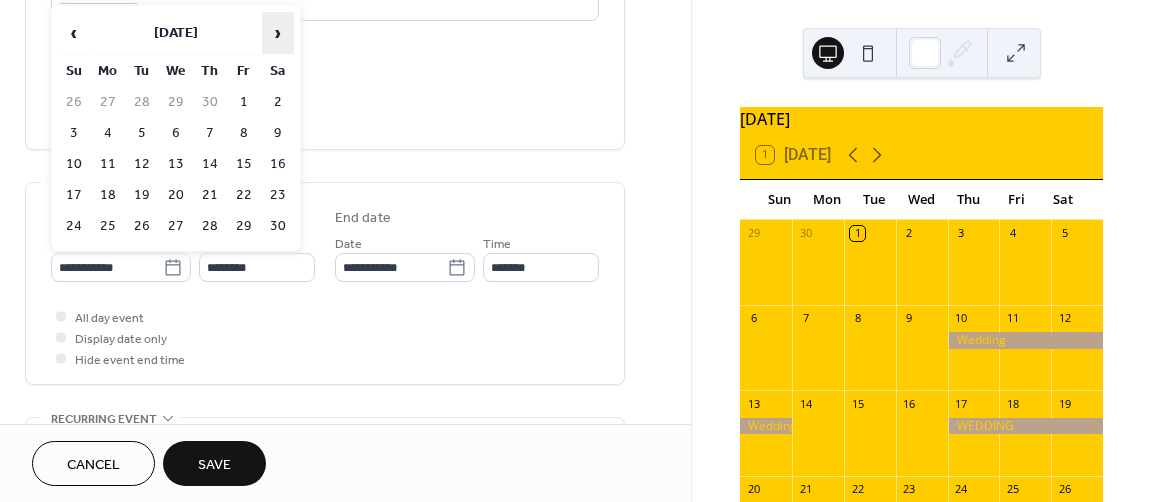 click on "›" at bounding box center (278, 33) 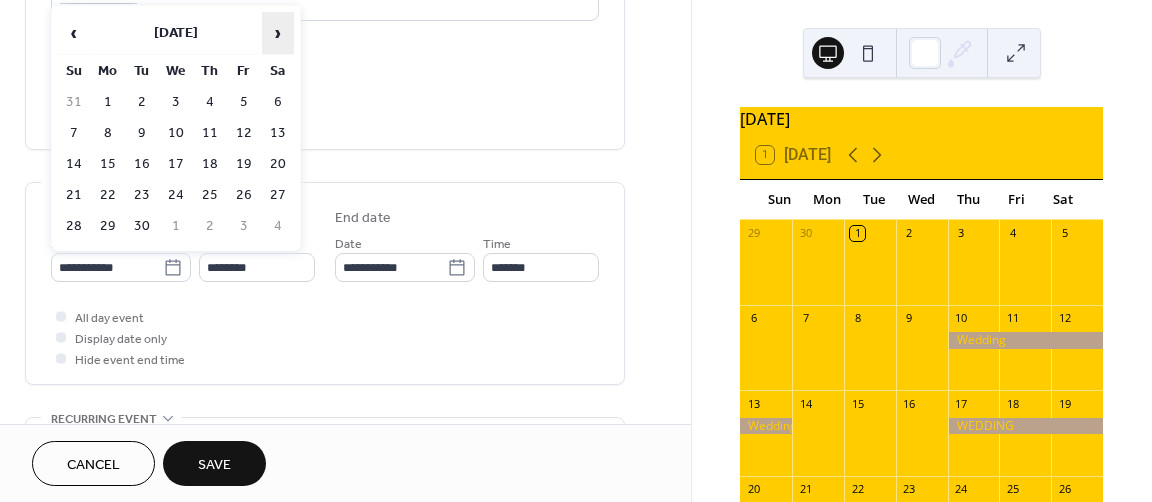 click on "›" at bounding box center [278, 33] 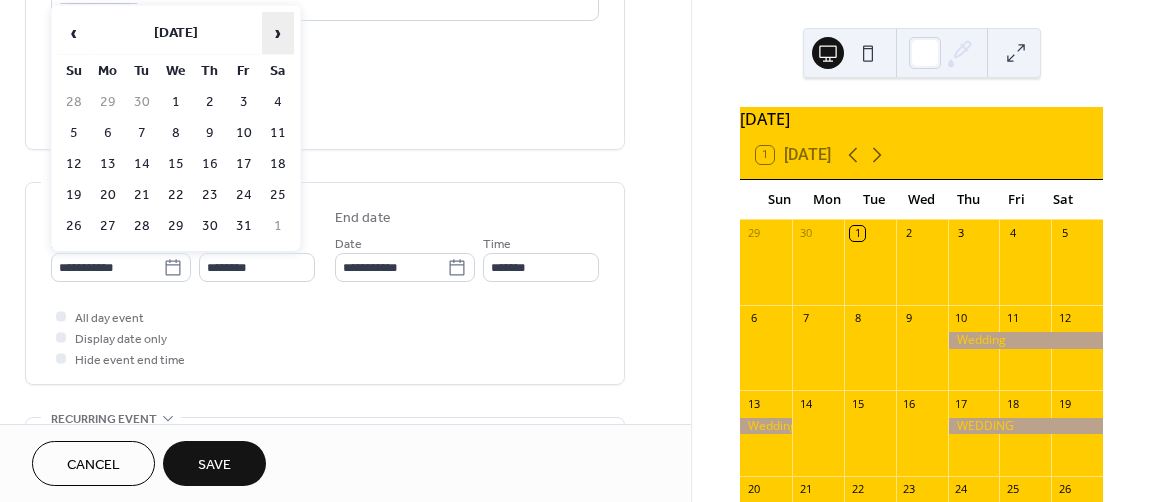 click on "›" at bounding box center (278, 33) 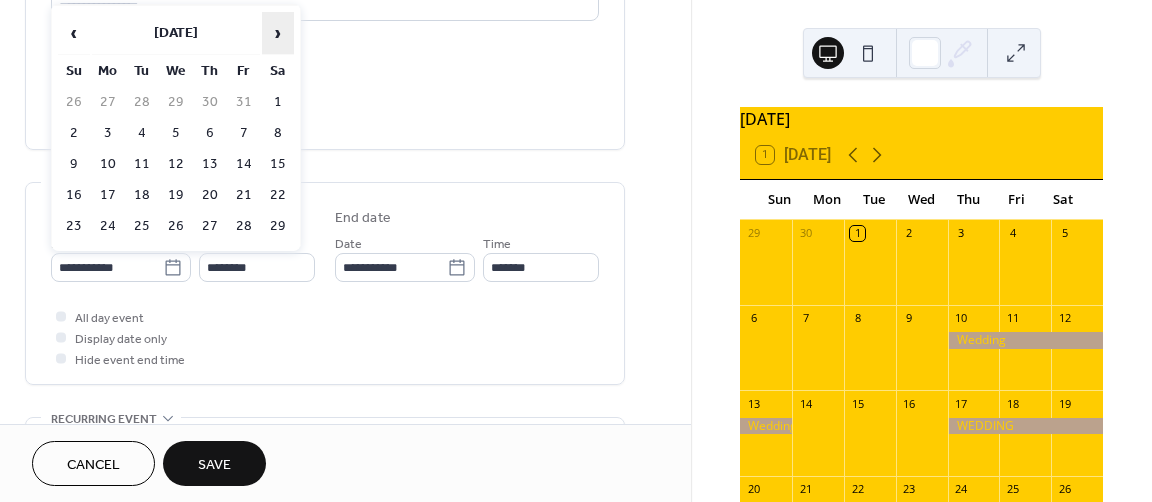 click on "›" at bounding box center (278, 33) 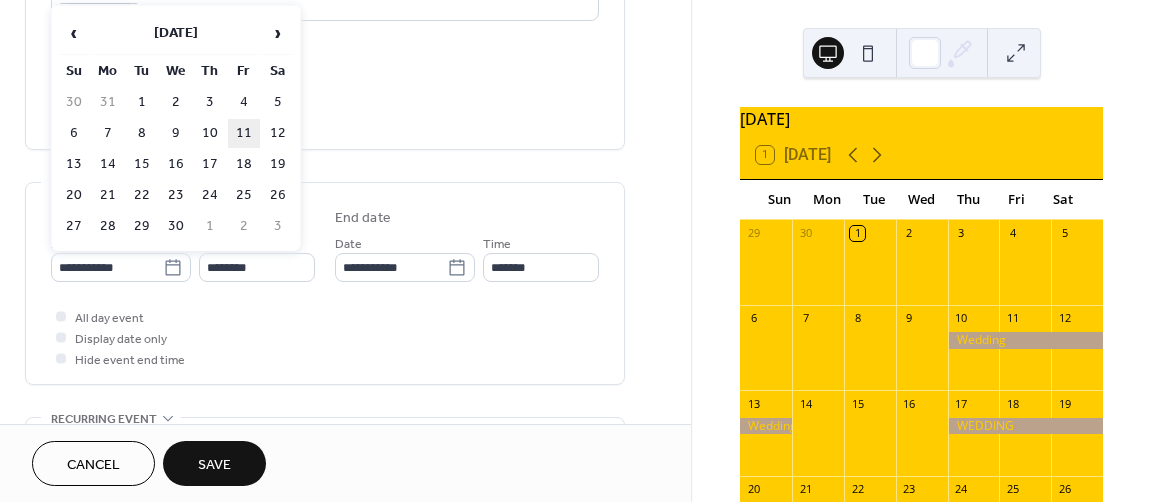 click on "11" at bounding box center [244, 133] 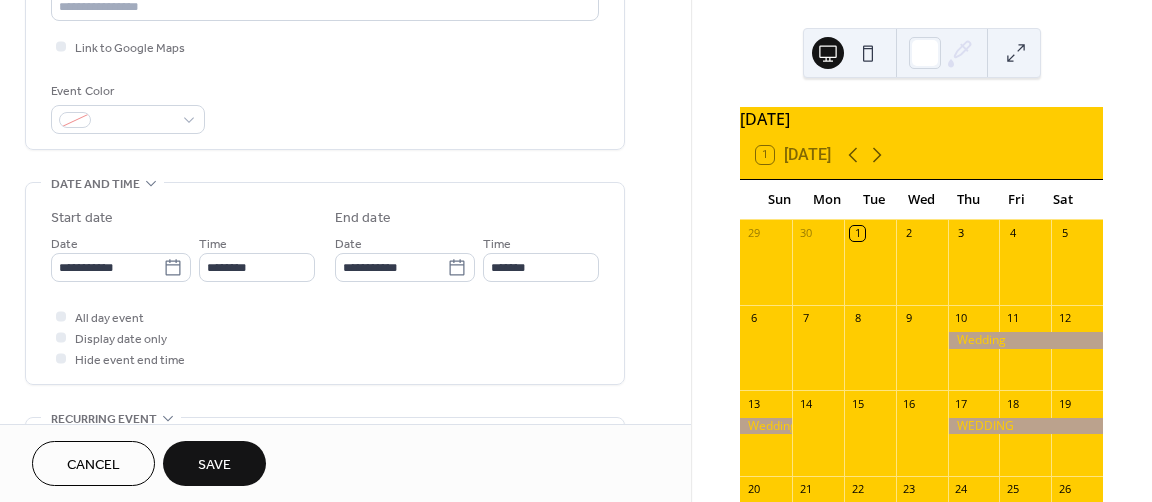 type on "**********" 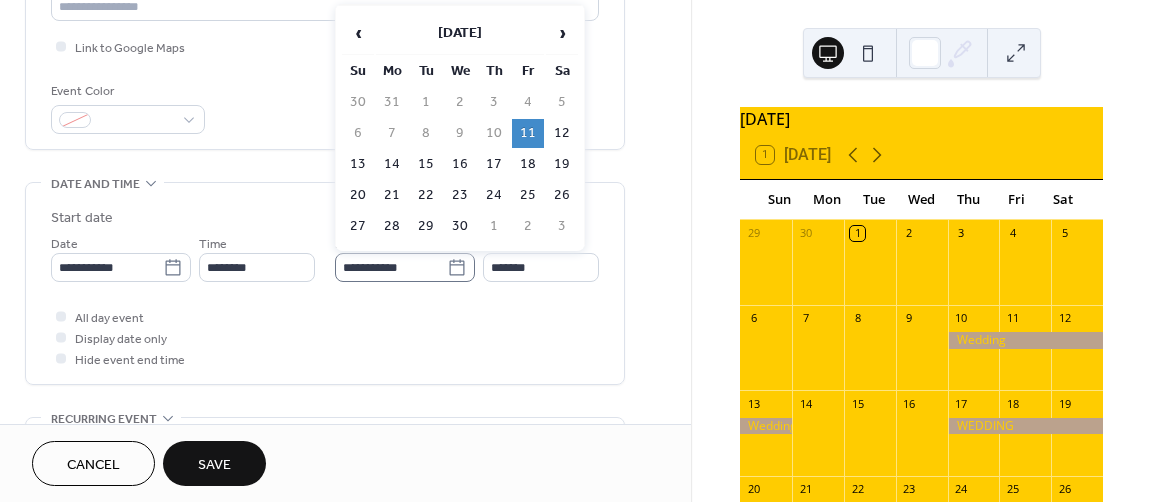 click 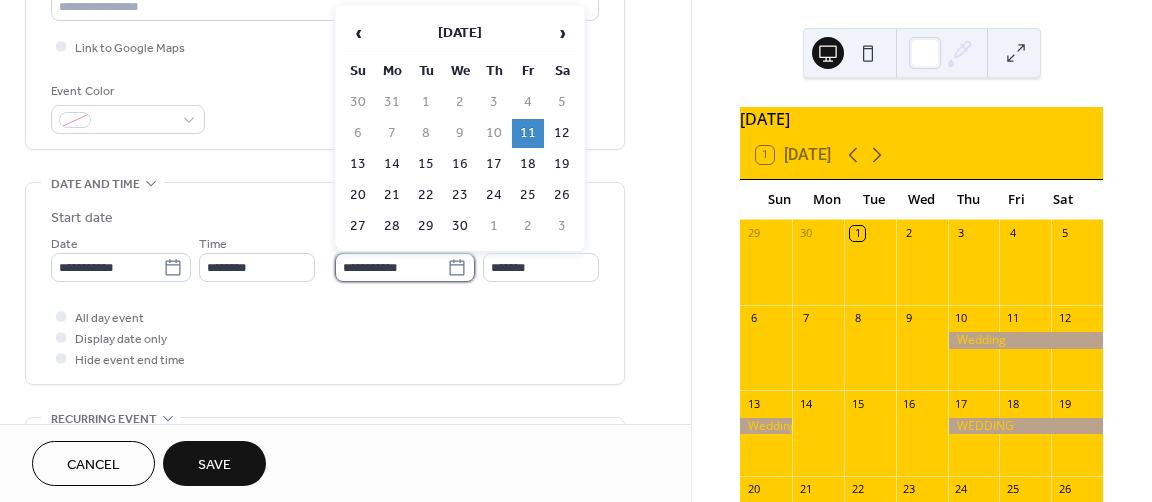 click on "**********" at bounding box center [391, 267] 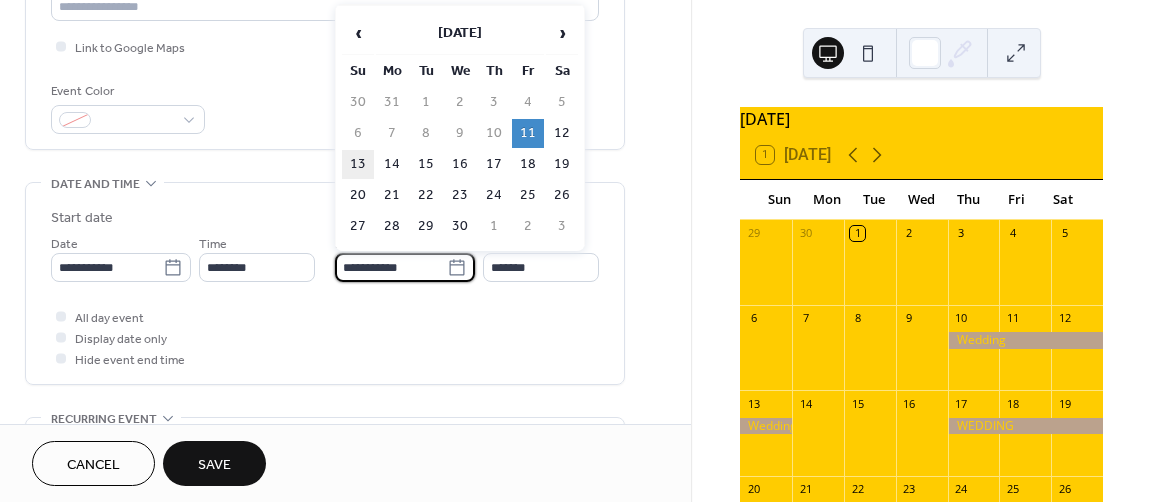 click on "13" at bounding box center [358, 164] 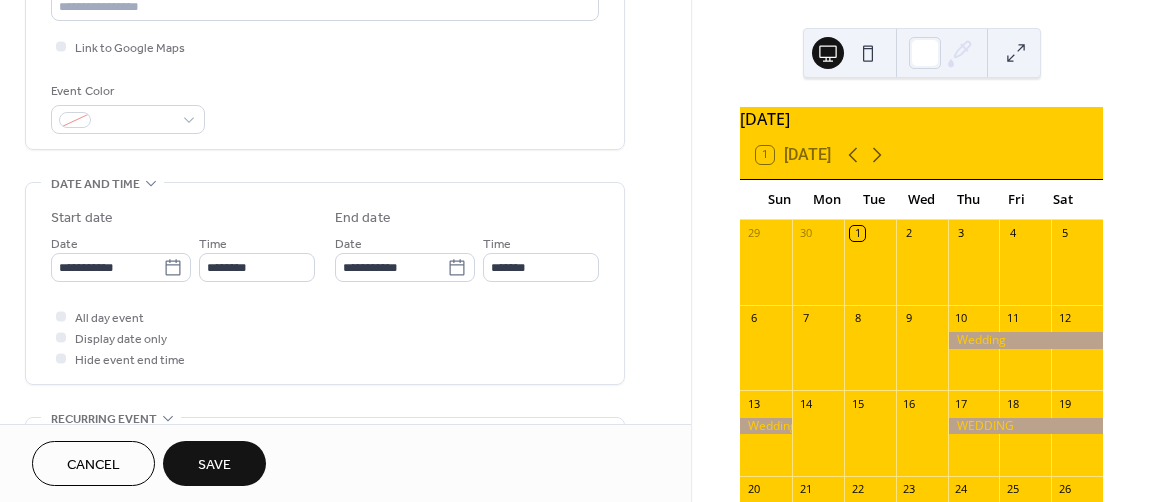 click on "Save" at bounding box center (214, 465) 